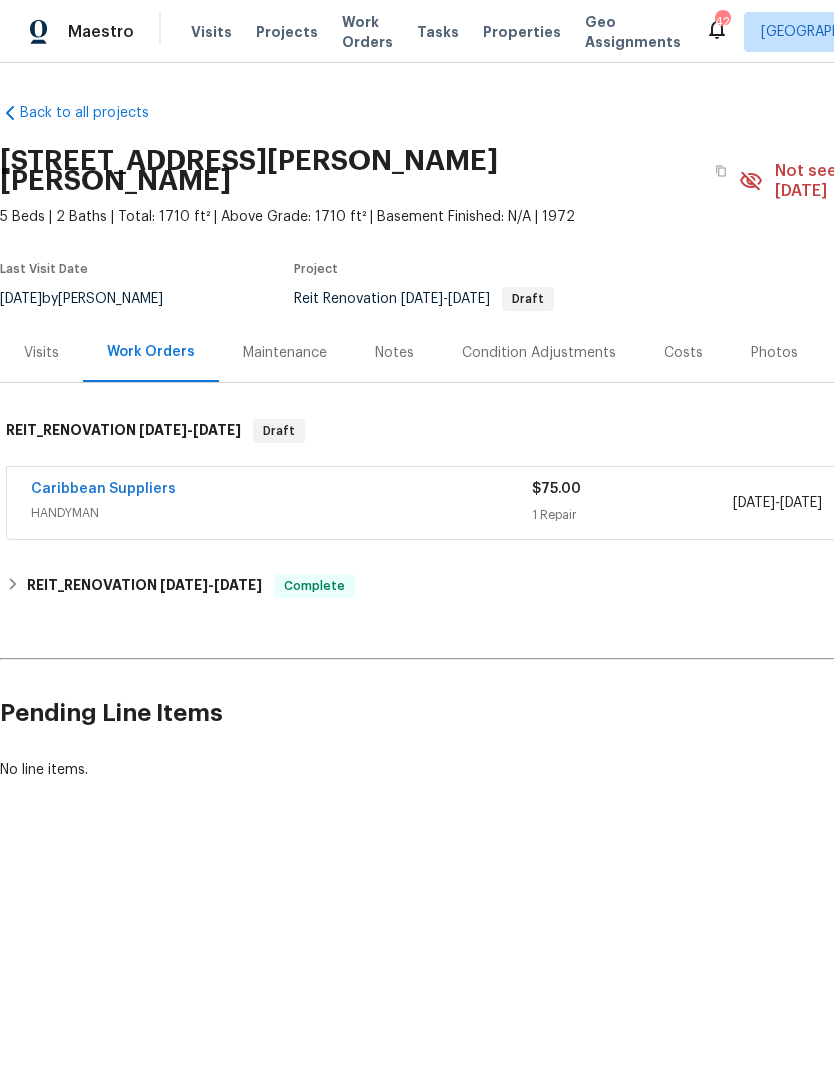 scroll, scrollTop: 0, scrollLeft: 0, axis: both 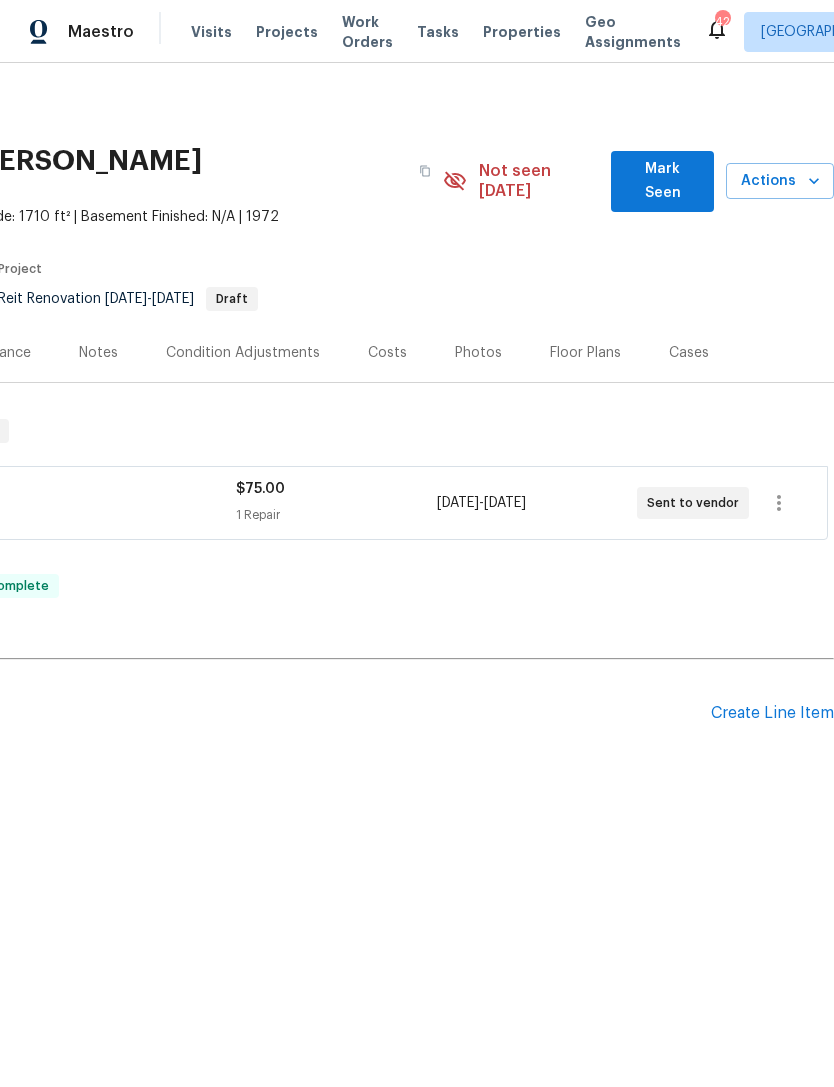 click on "Projects" at bounding box center (287, 32) 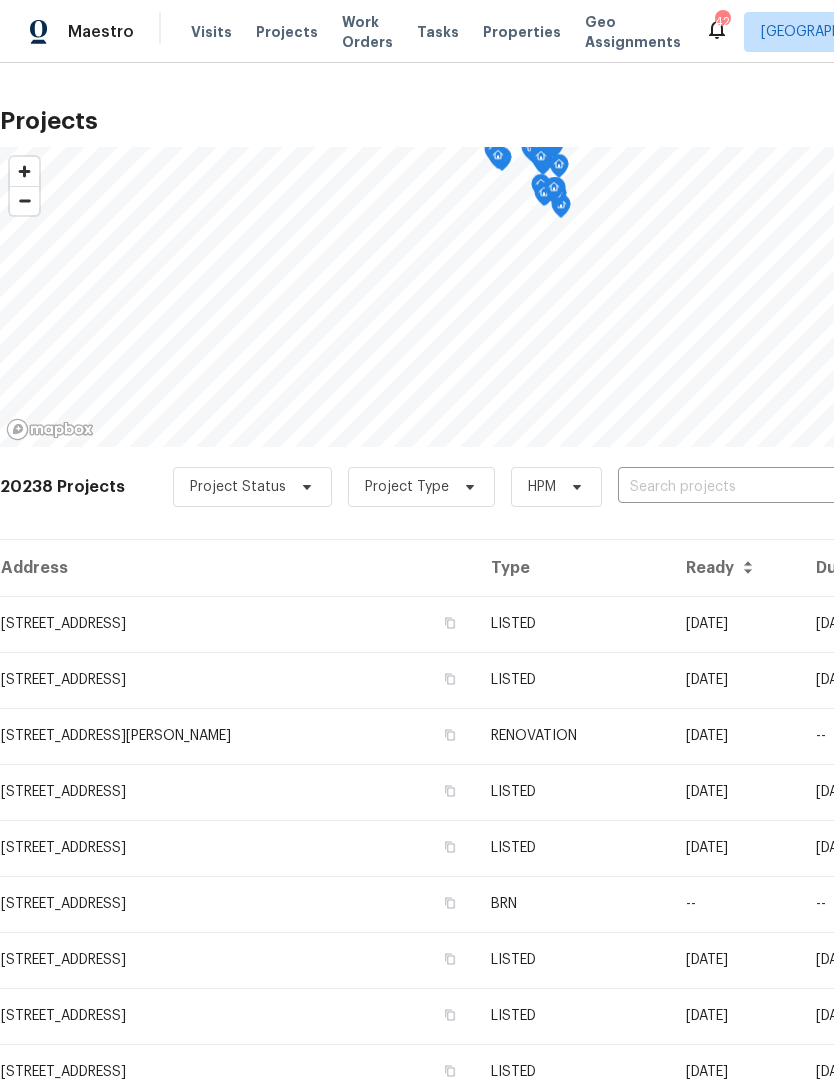 click at bounding box center [732, 487] 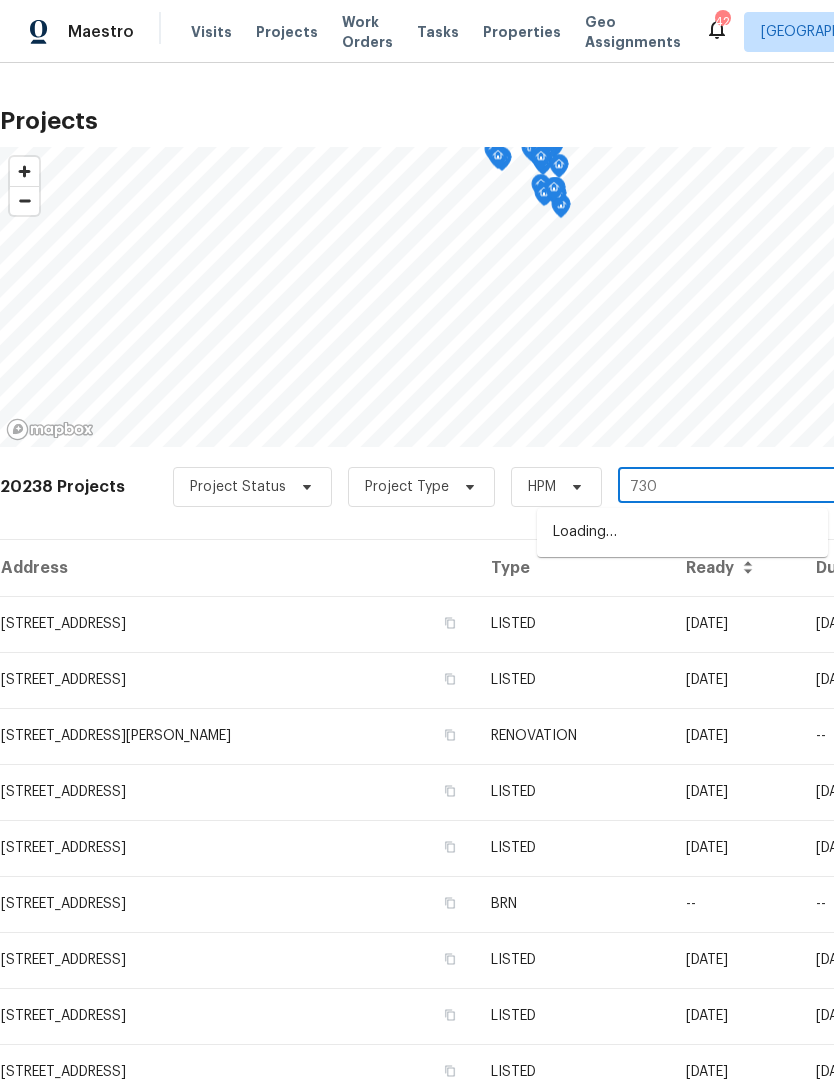 type on "730 n" 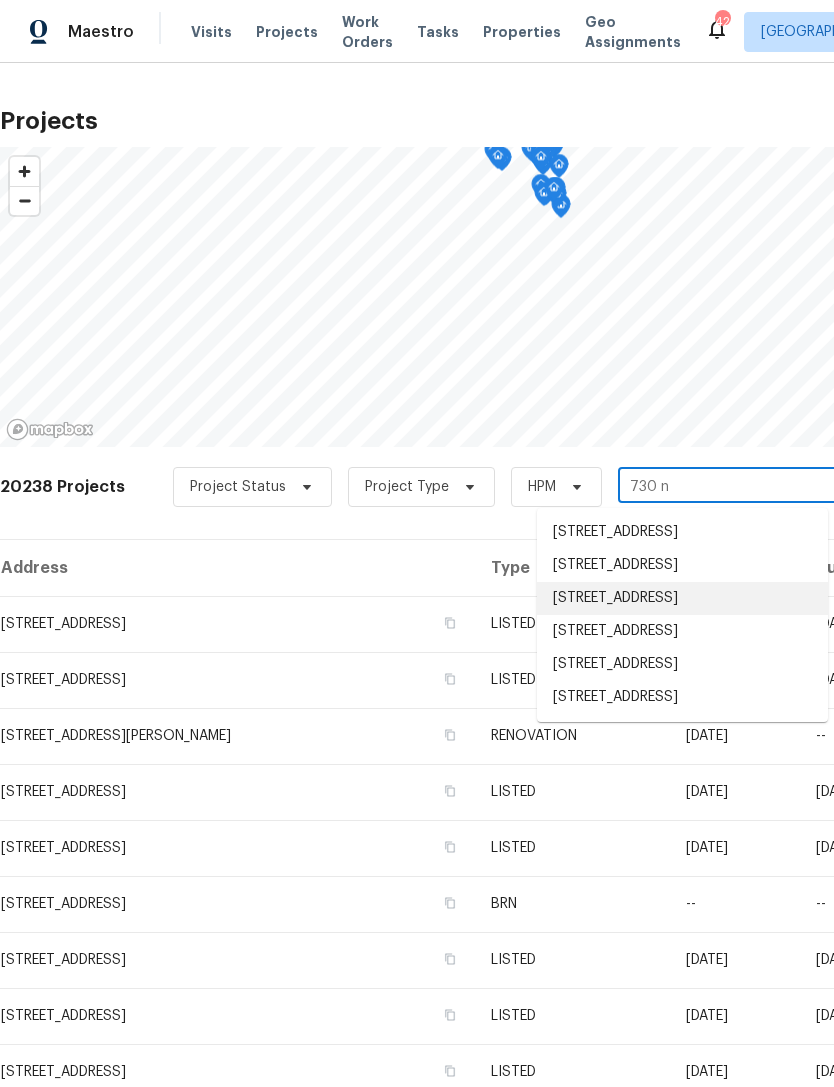 click on "[STREET_ADDRESS]" at bounding box center [682, 598] 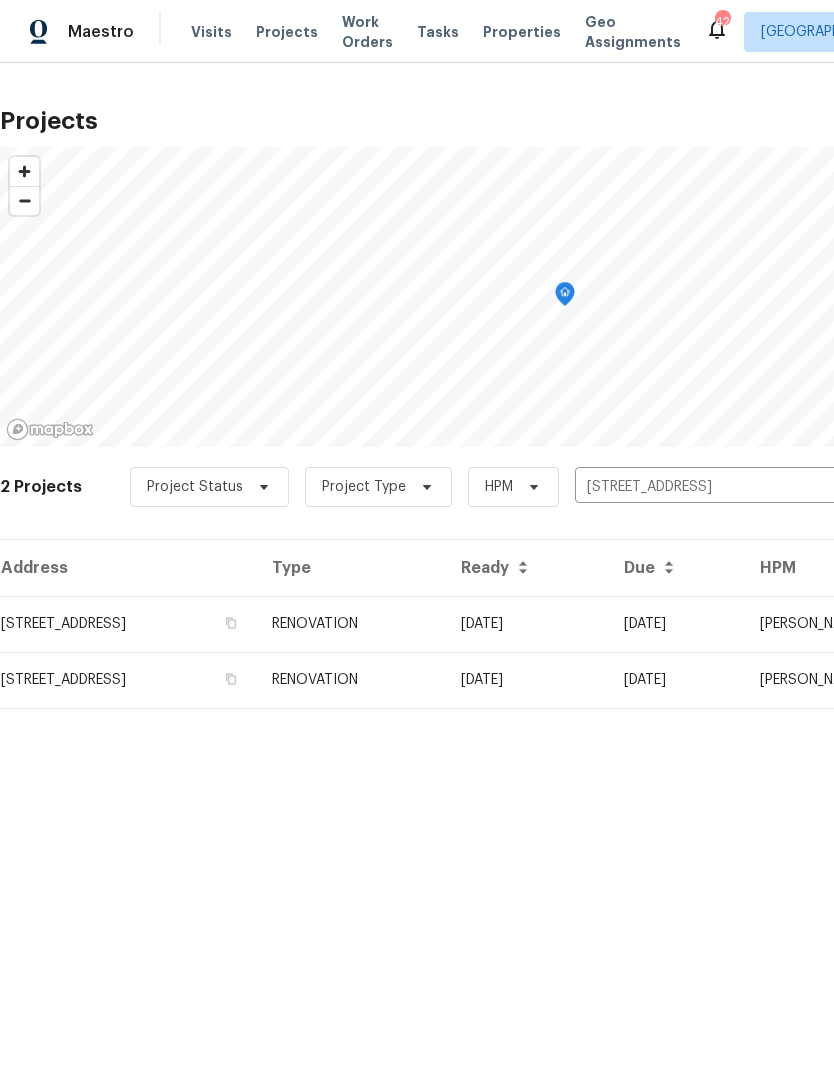 click on "[DATE]" at bounding box center (526, 624) 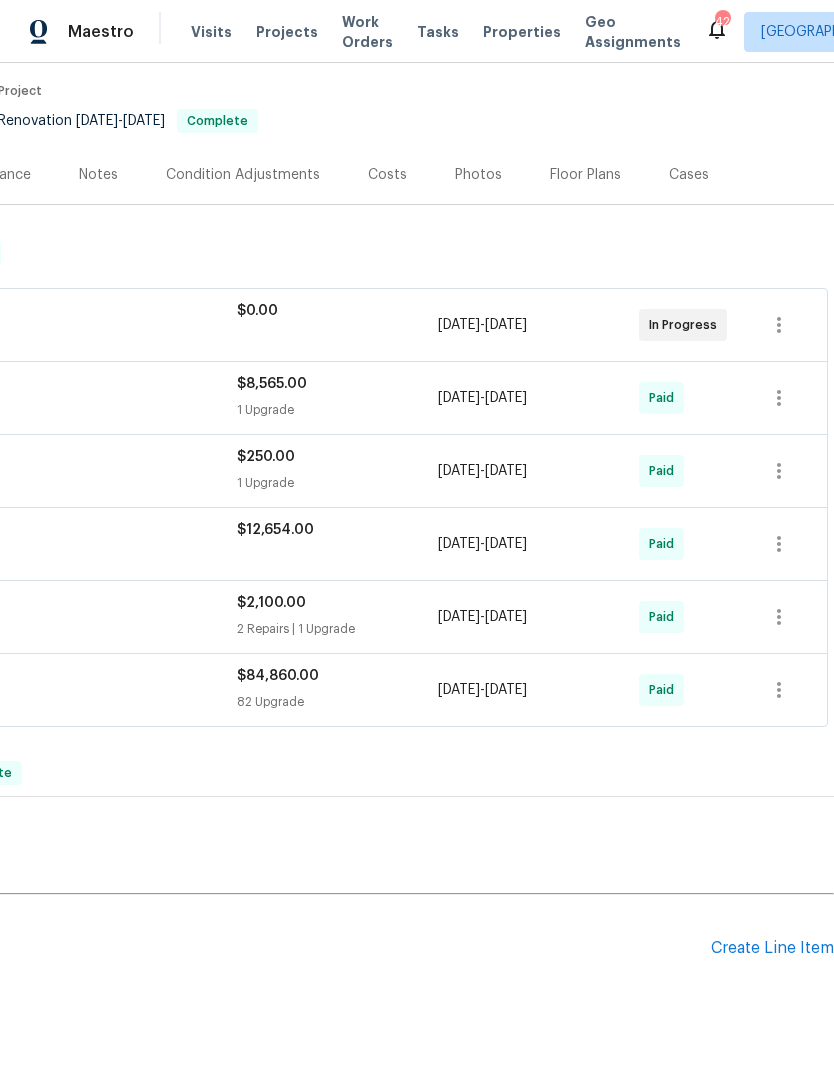 scroll, scrollTop: 158, scrollLeft: 296, axis: both 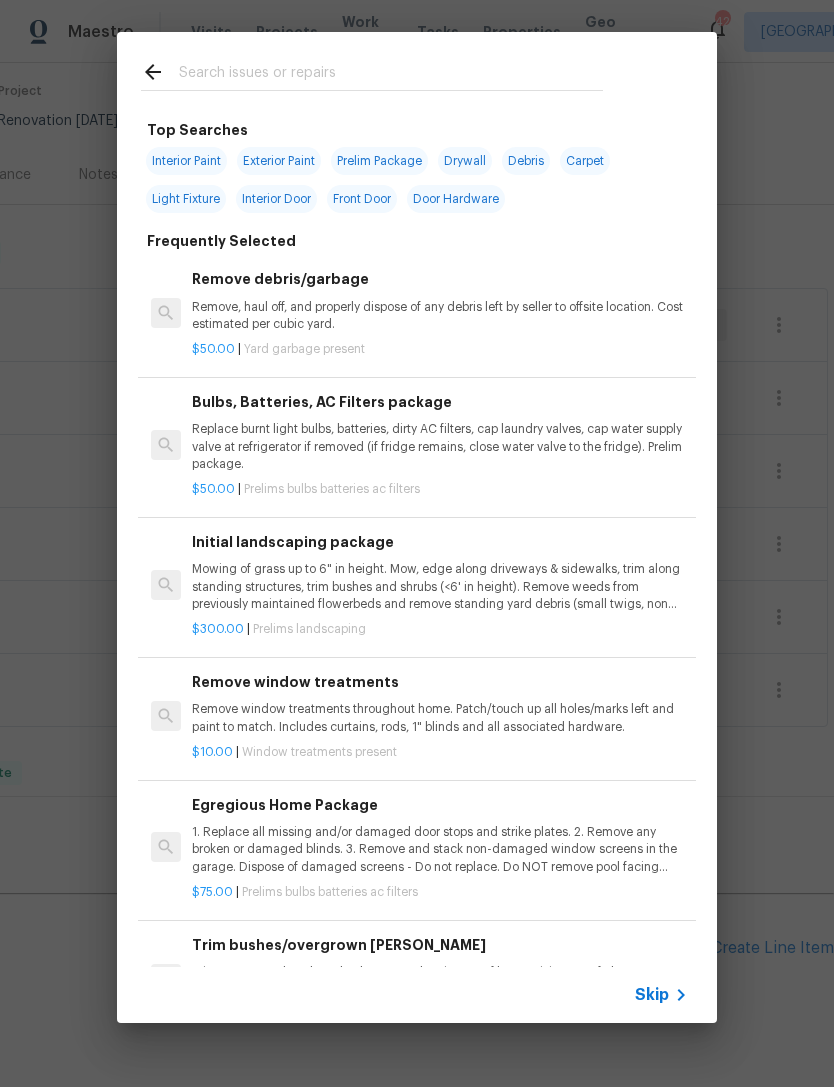 click at bounding box center [391, 75] 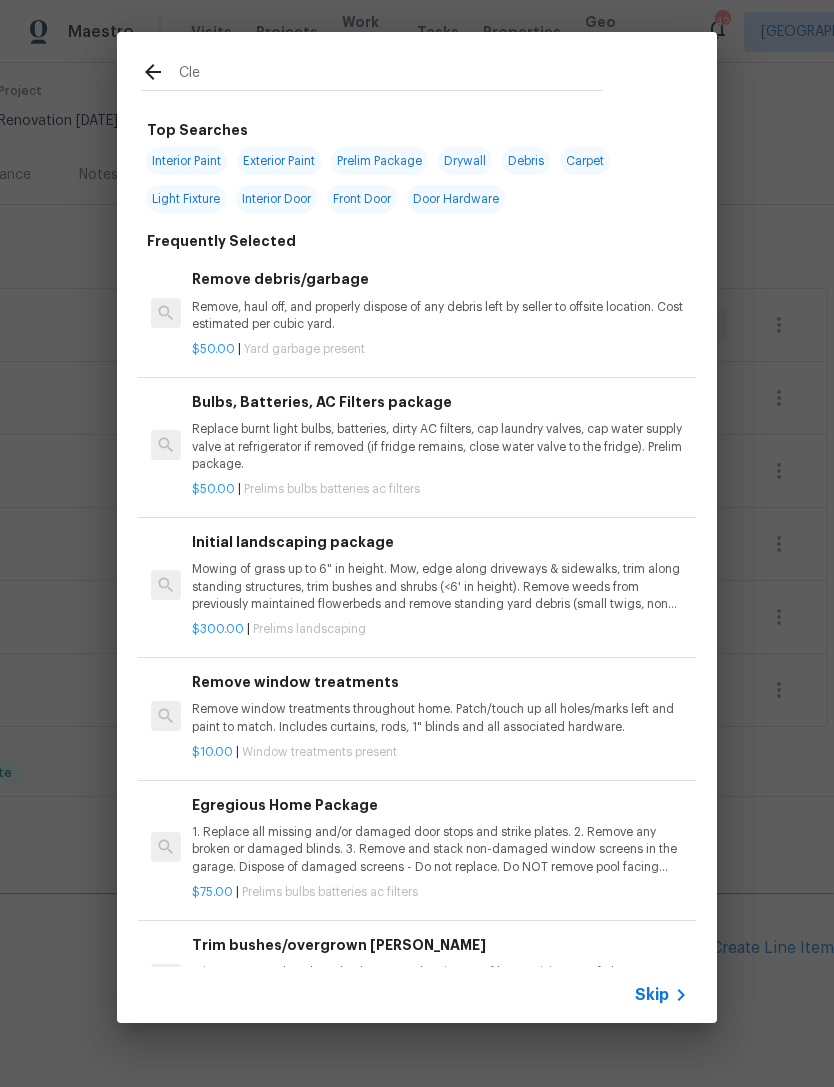 type on "Clea" 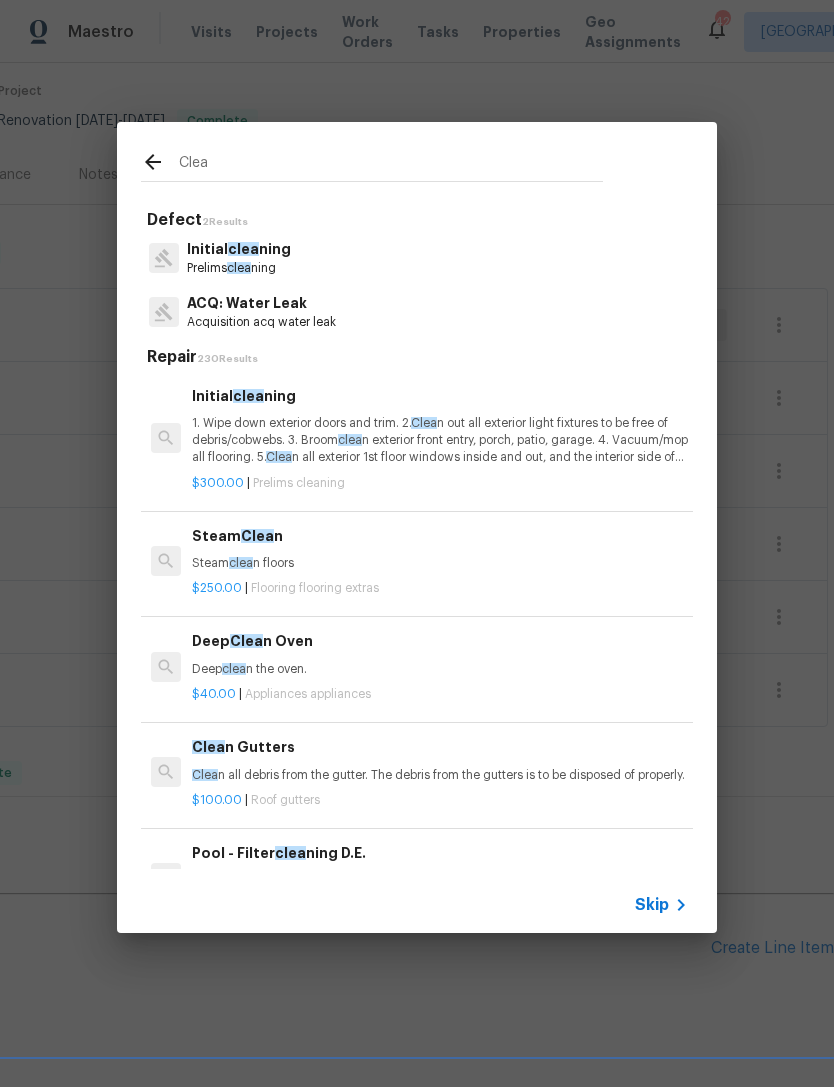click on "1. Wipe down exterior doors and trim. 2.  Clea n out all exterior light fixtures to be free of debris/cobwebs. 3. [PERSON_NAME] n exterior front entry, porch, patio, garage. 4. Vacuum/mop all flooring. 5.  Clea n all exterior 1st floor windows inside and out, and the interior side of all above grade windows.  Clea n all tracks/frames. 6.  Clea n all air vent grills. 7.  Clea n all interior window, base, sill and trim. 8.  Clea n all switch/outlet plates and remove any paint. 9.  Clea n all light fixtures and ceiling fans. 10.  Clea n all doors, frames and trim. 11.  Clea n kitchen and laundry appliances - inside-outside and underneath. 12.  Clea n cabinetry inside and outside and top including drawers. 13.  Clea n counters, sinks, plumbing fixtures, toilets seat to remain down. 14.  Clea n showers, tubs, surrounds, wall tile free of grime and soap scum. 15.  Clea n window coverings if left in place. 16.  Clea n baseboards. 17.  Clea" at bounding box center (440, 440) 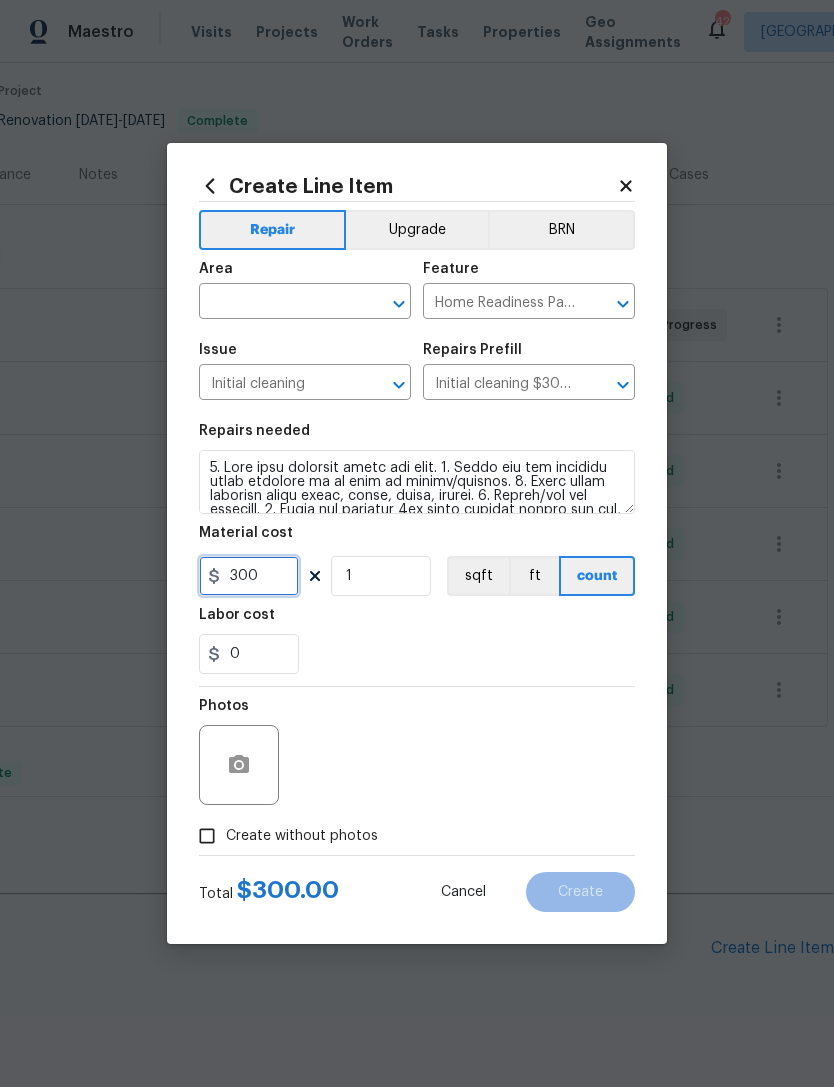 click on "300" at bounding box center (249, 576) 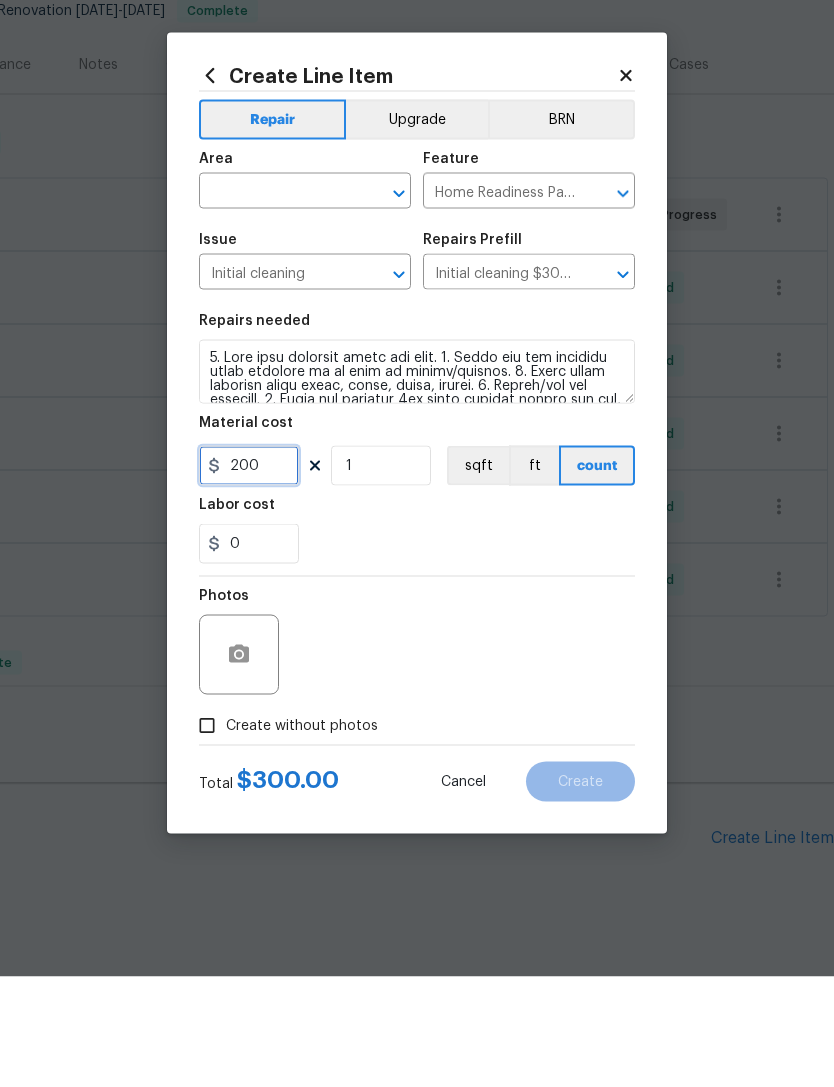 type on "200" 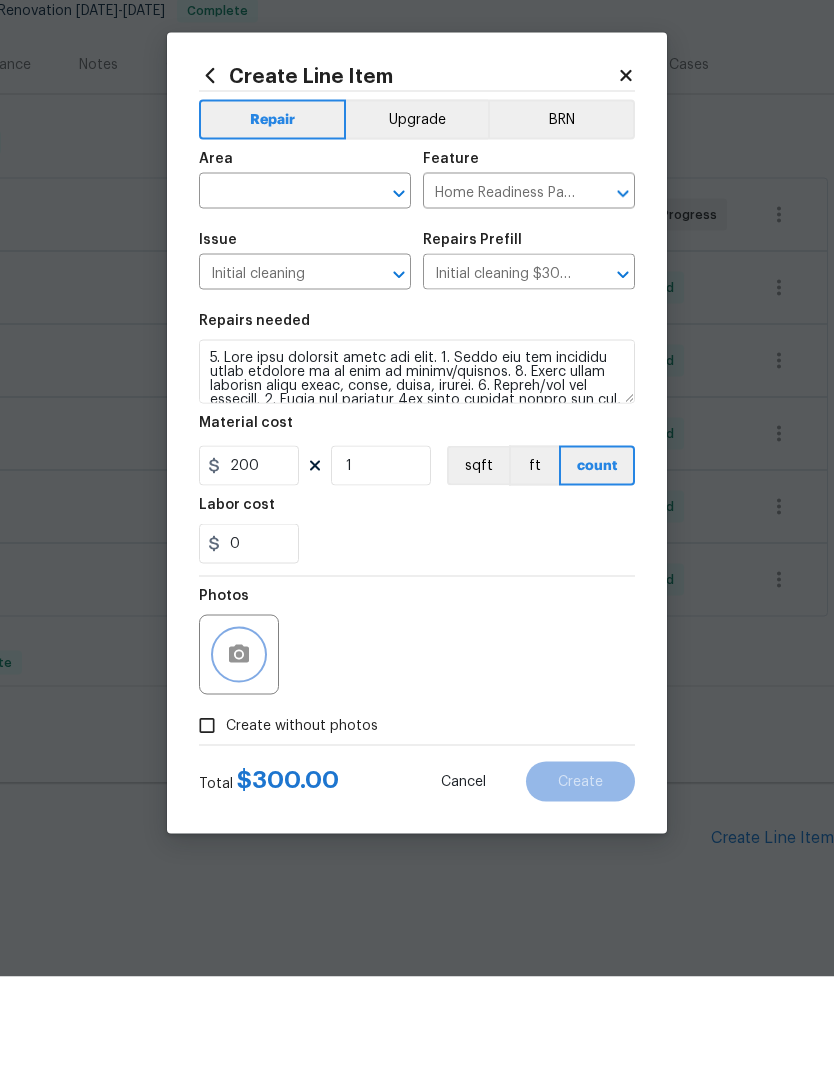 click at bounding box center (239, 765) 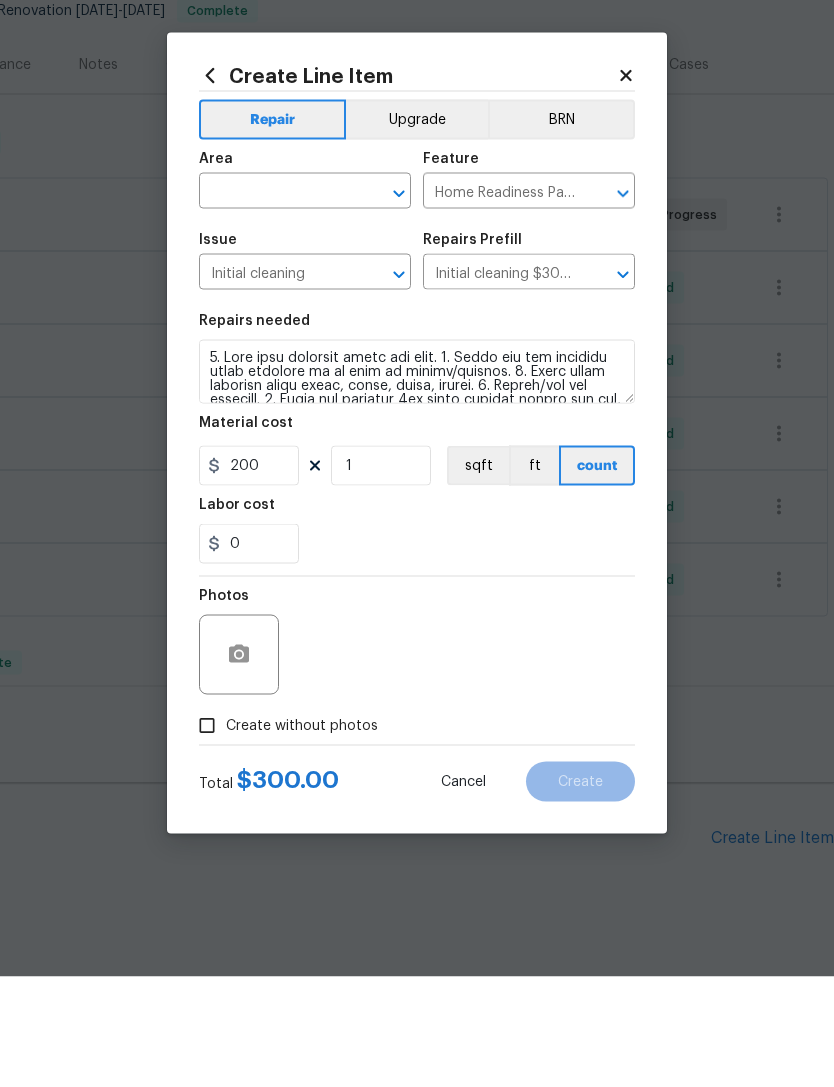 scroll, scrollTop: 64, scrollLeft: 0, axis: vertical 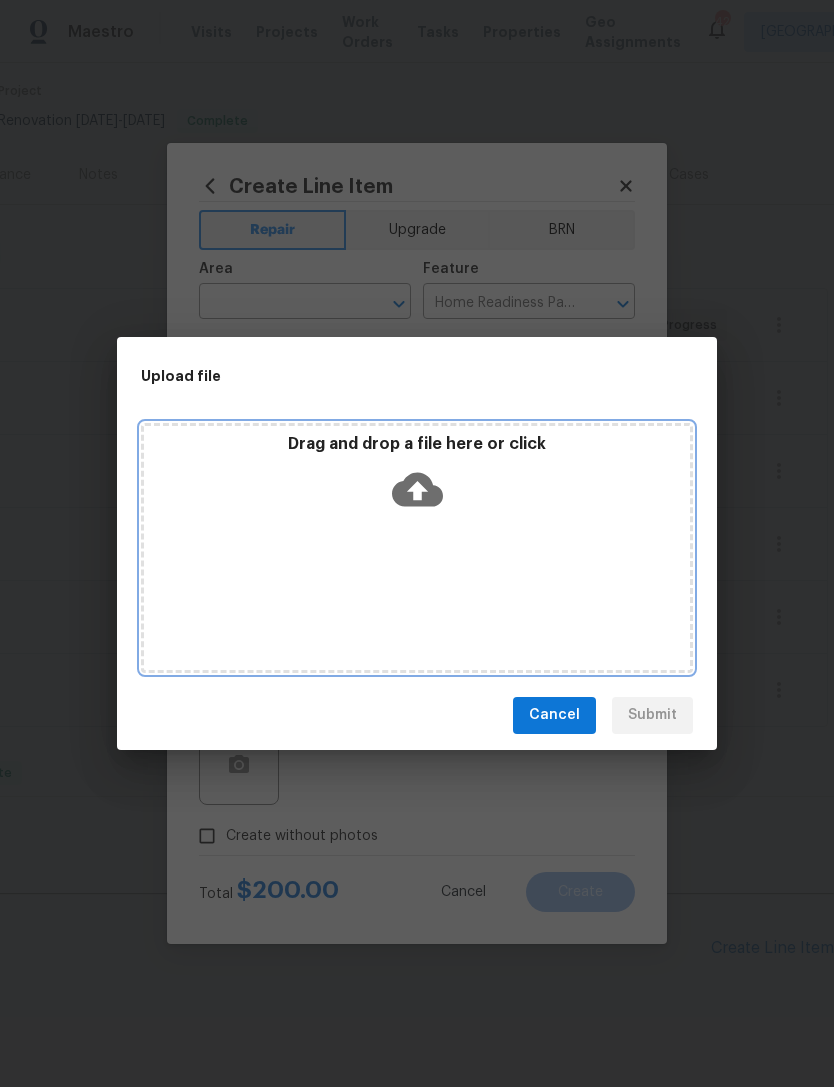 click 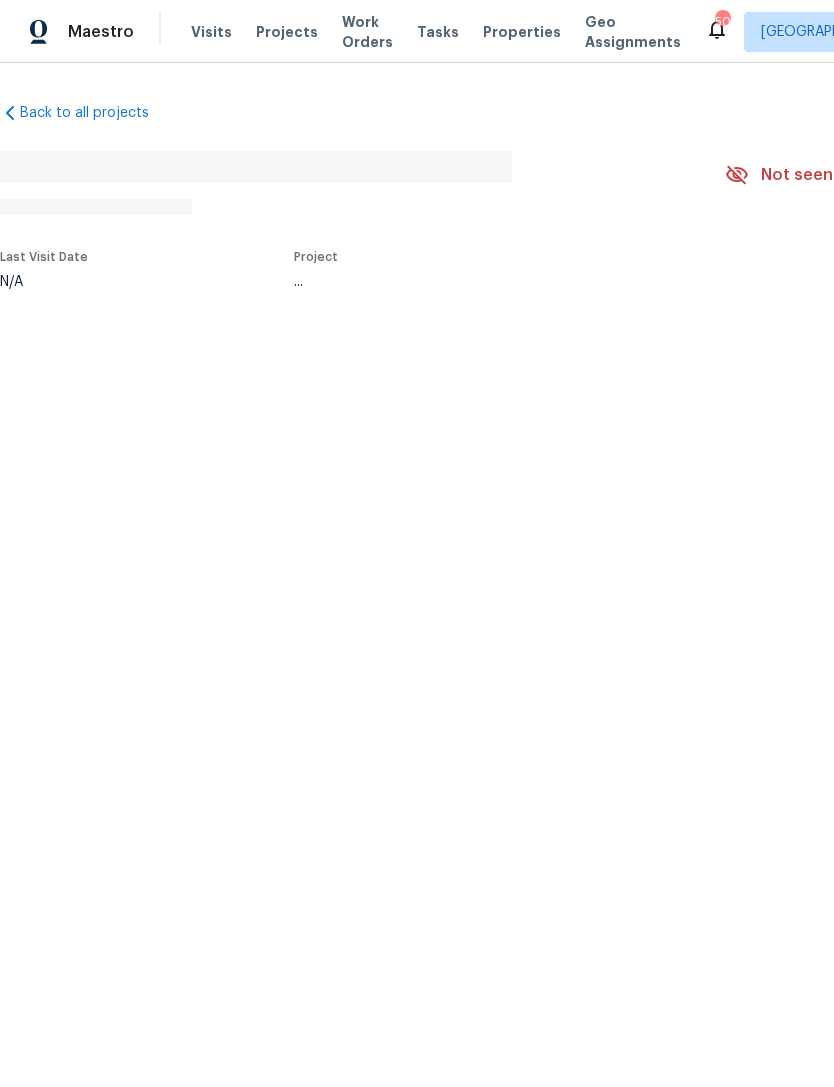 scroll, scrollTop: 0, scrollLeft: 0, axis: both 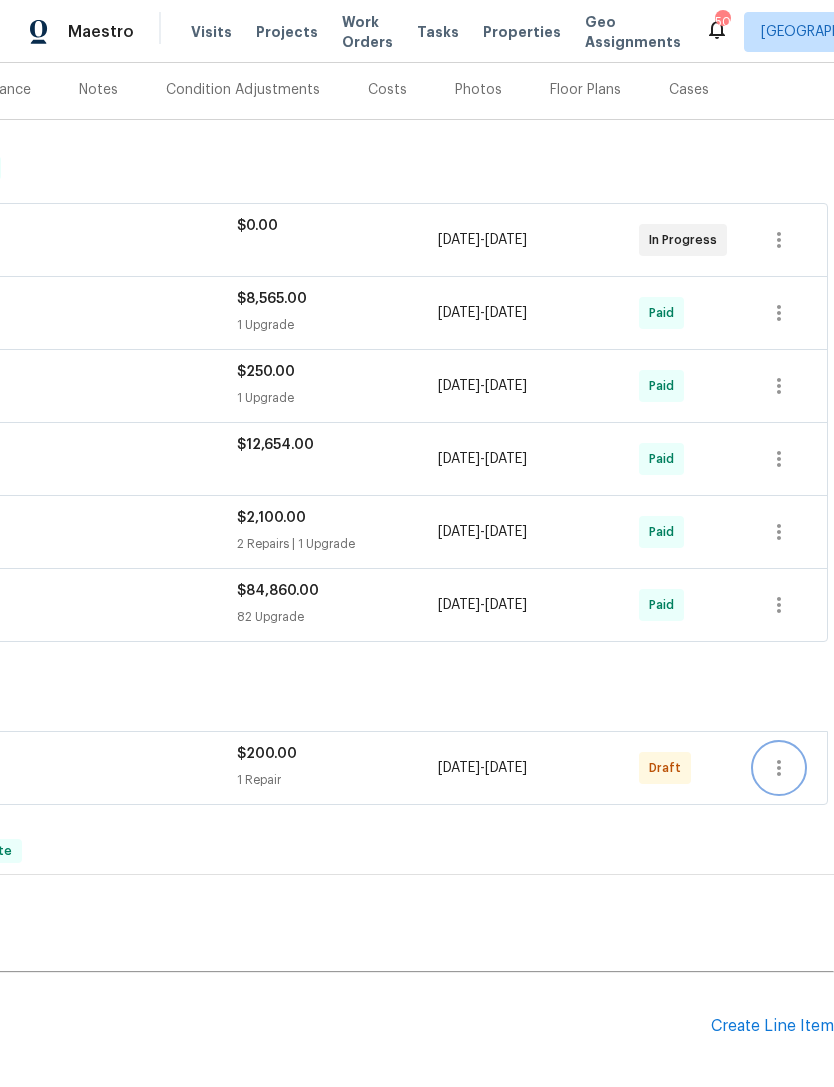 click at bounding box center [779, 768] 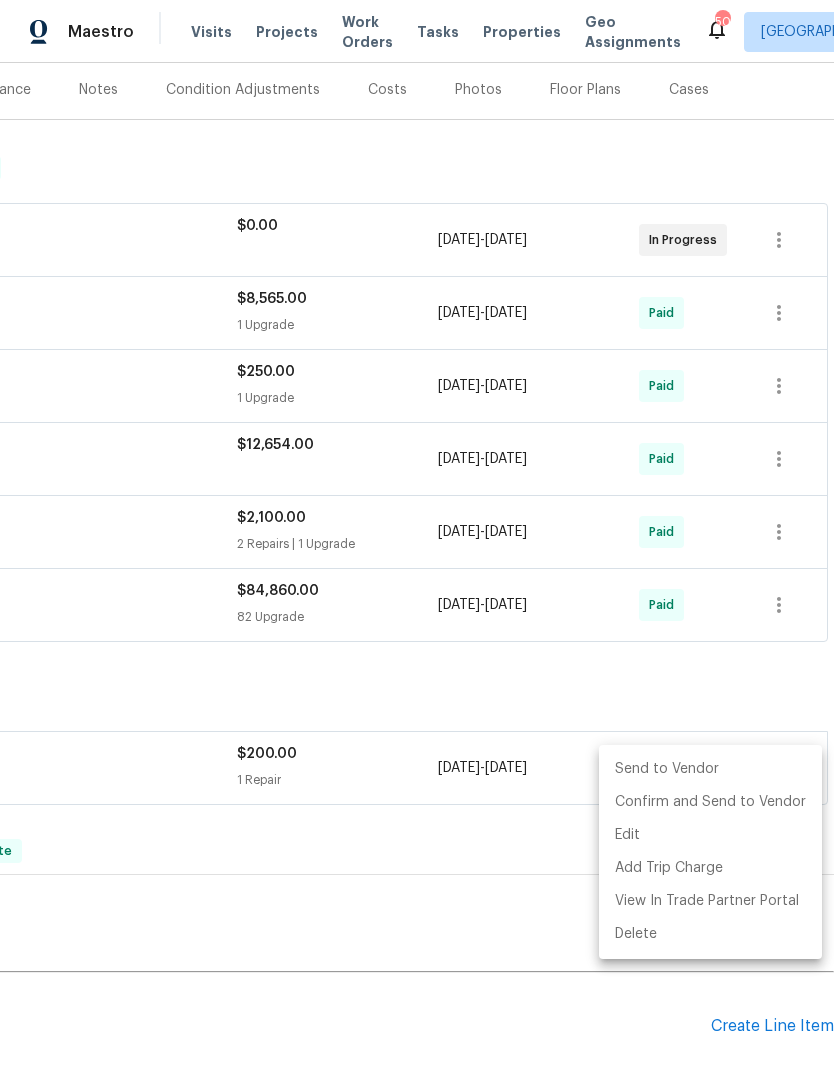 click on "Send to Vendor" at bounding box center [710, 769] 